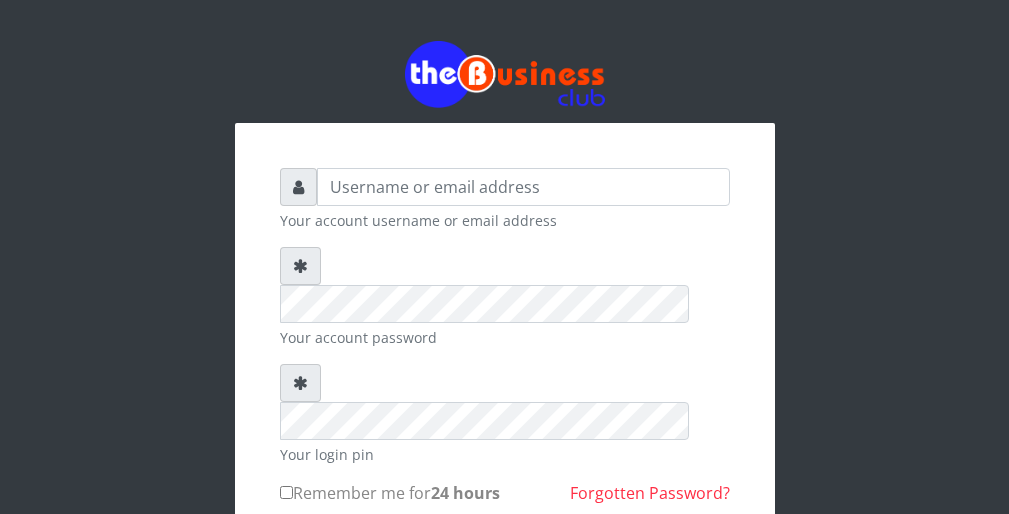 scroll, scrollTop: 0, scrollLeft: 0, axis: both 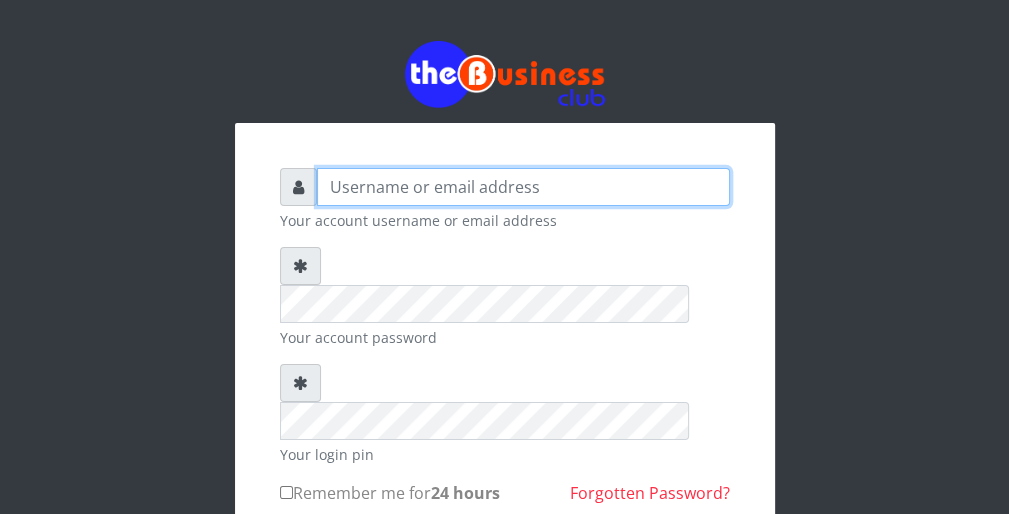 type on "wergbac8" 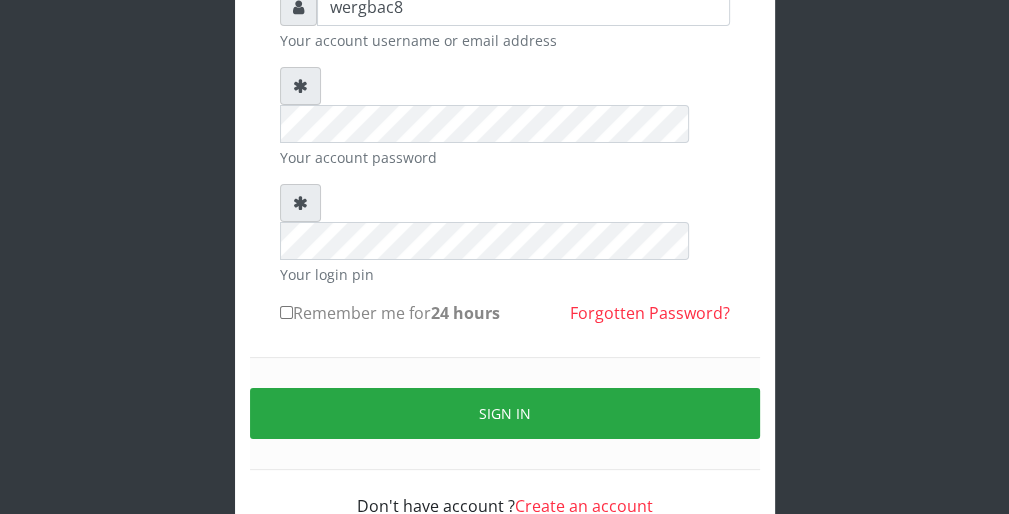 scroll, scrollTop: 184, scrollLeft: 0, axis: vertical 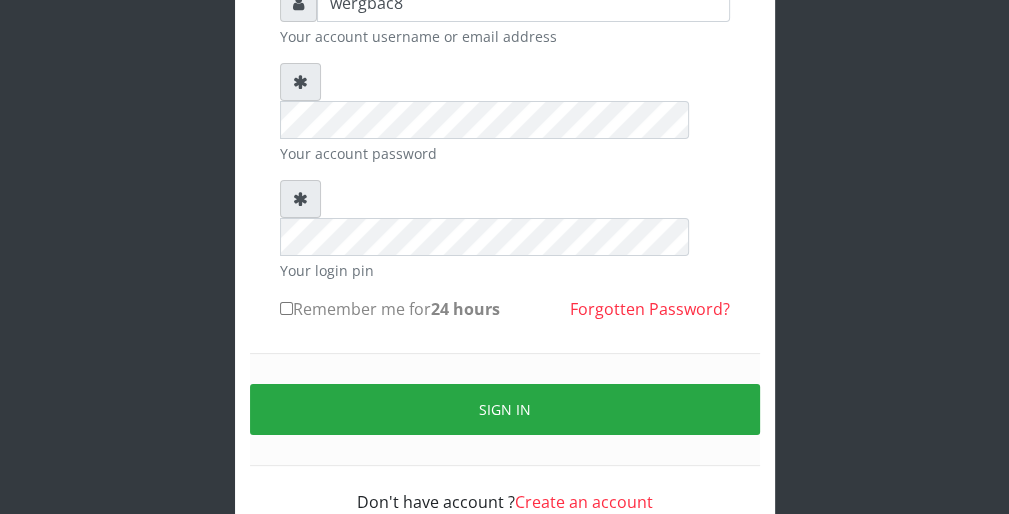 click on "Your account password" at bounding box center (505, 113) 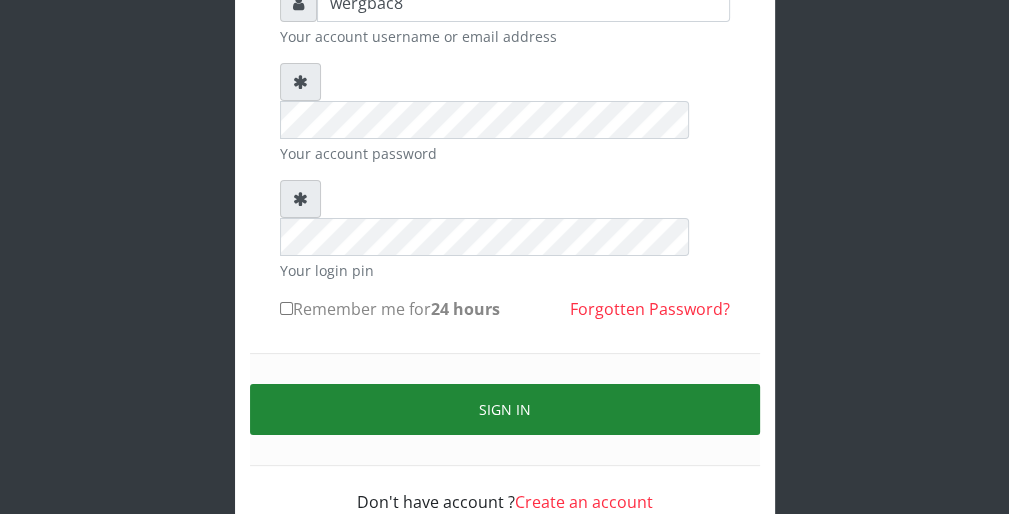 click on "Sign in" at bounding box center (505, 409) 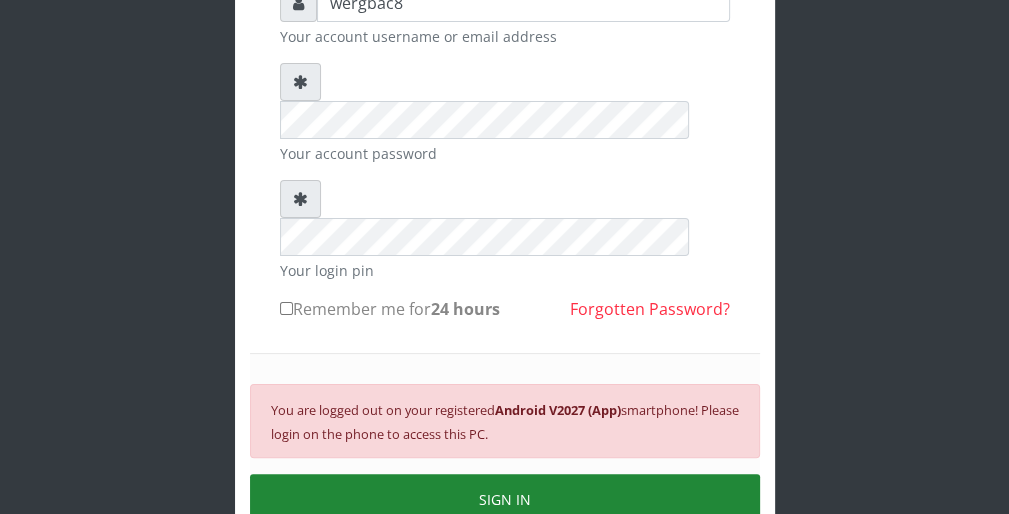 click on "SIGN IN" at bounding box center (505, 499) 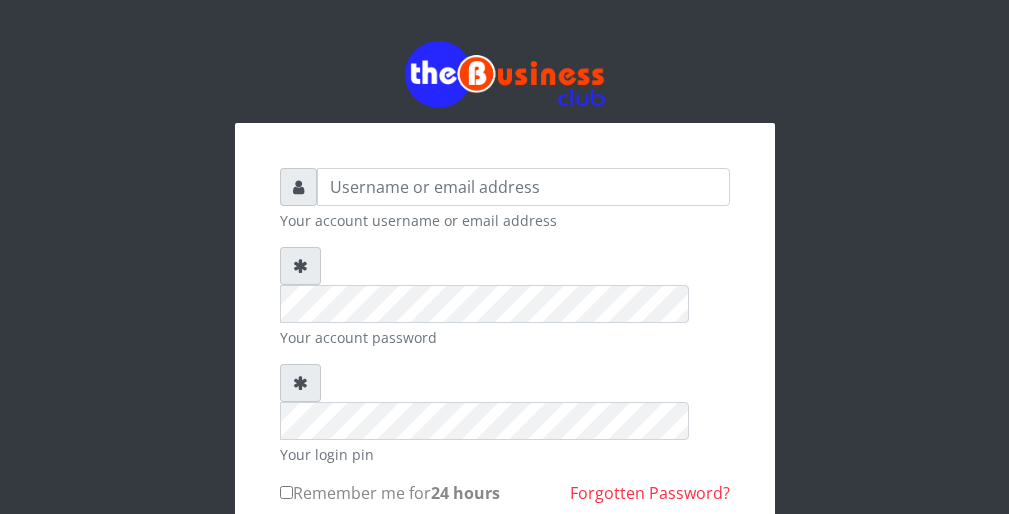 scroll, scrollTop: 0, scrollLeft: 0, axis: both 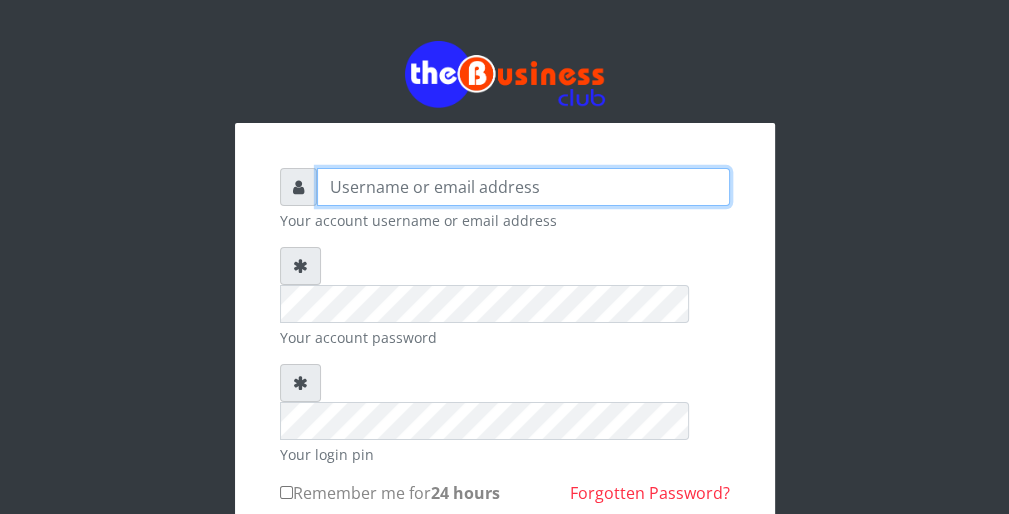 type on "wergbac8" 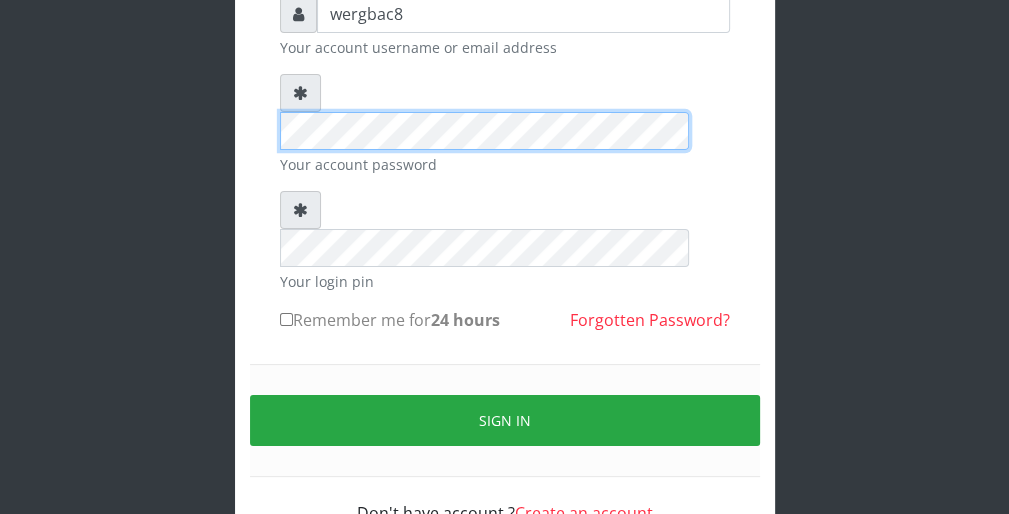 scroll, scrollTop: 184, scrollLeft: 0, axis: vertical 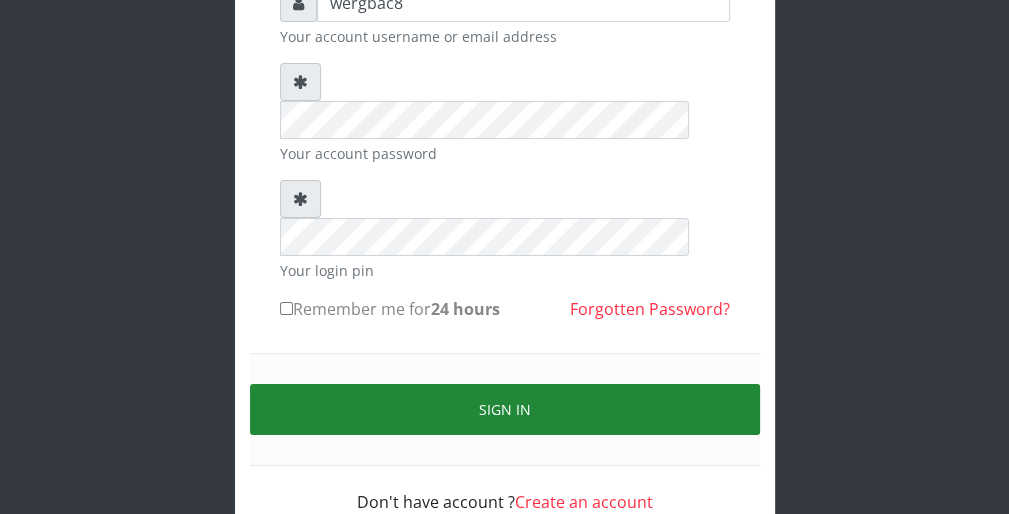 click on "Sign in" at bounding box center (505, 409) 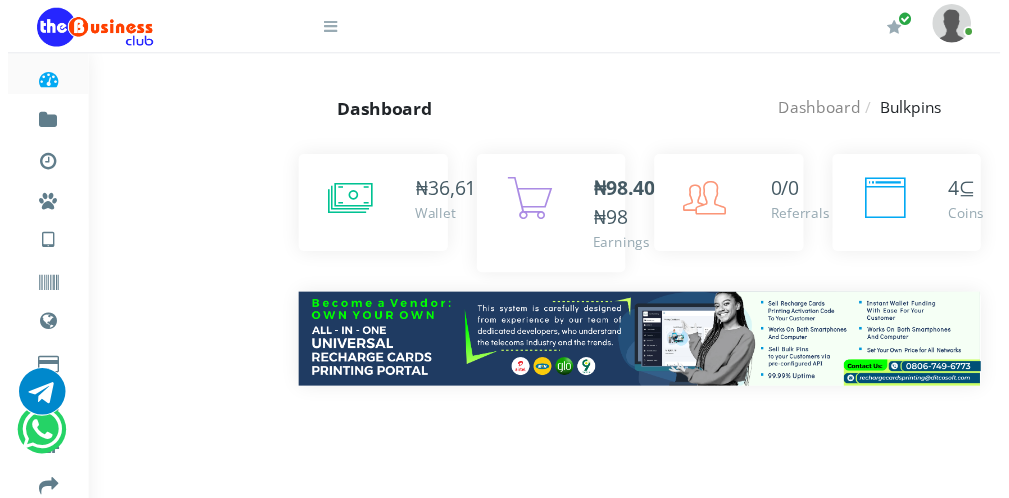 scroll, scrollTop: 0, scrollLeft: 0, axis: both 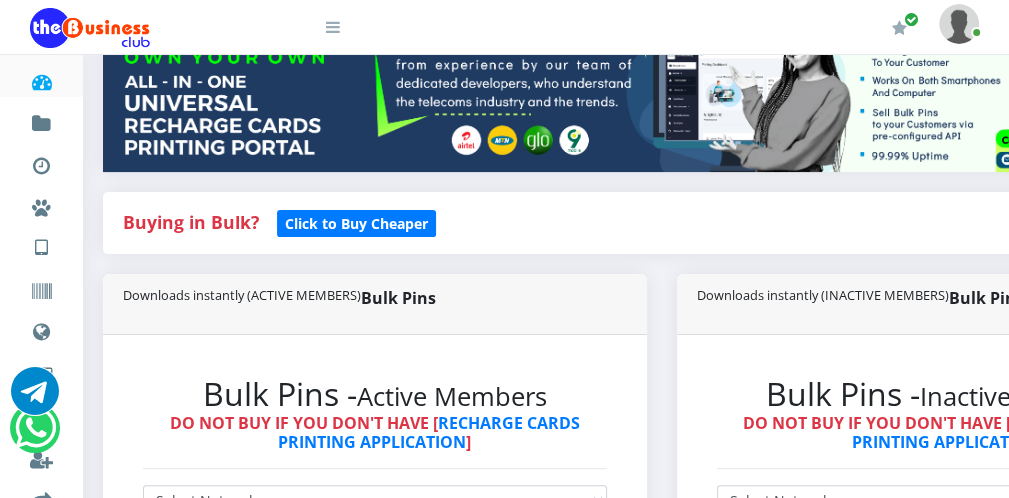 click on "Dashboard
Fund wallet  [ 36,610.08 ]
Transactions
Miscellaneous Payments
AIRTIME & DATA
VTU
Nigerian VTU
International VTU
Vouchers
Data
Shared Data
Data Bundle
TRADE" at bounding box center (504, 2054) 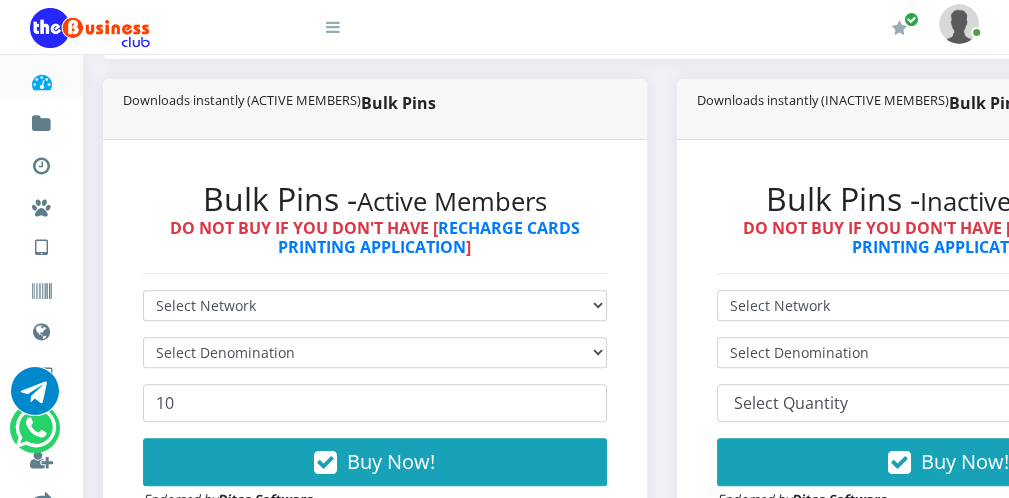 scroll, scrollTop: 480, scrollLeft: 0, axis: vertical 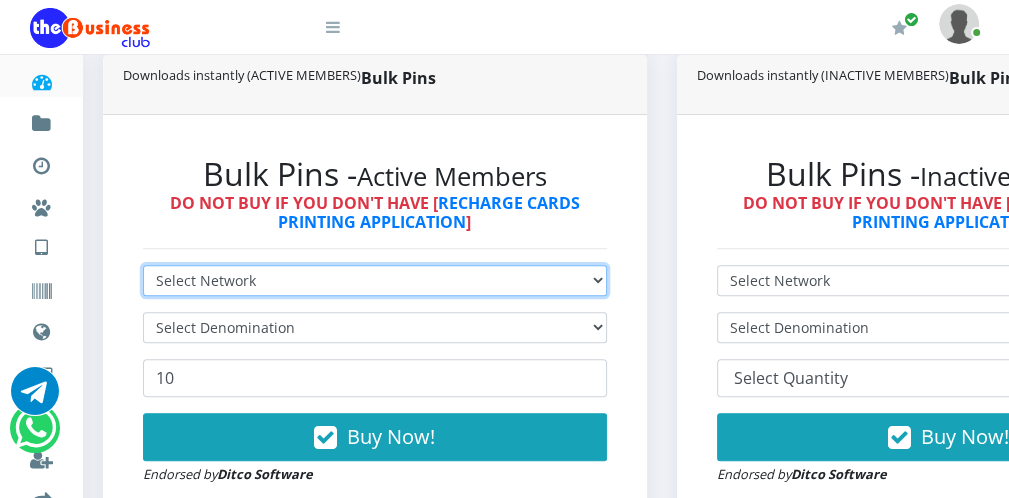 click on "Select Network
MTN
Globacom
9Mobile
Airtel" at bounding box center [375, 280] 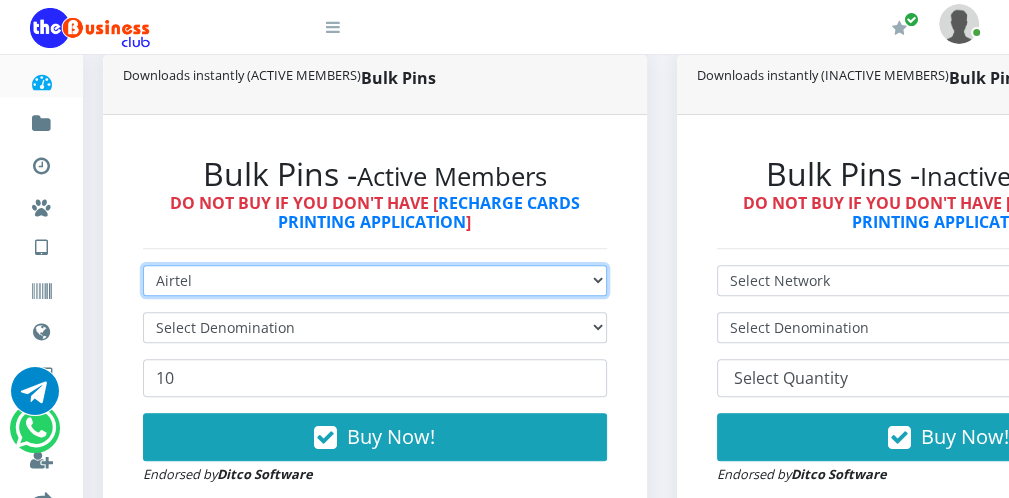 click on "Select Network
MTN
Globacom
9Mobile
Airtel" at bounding box center (375, 280) 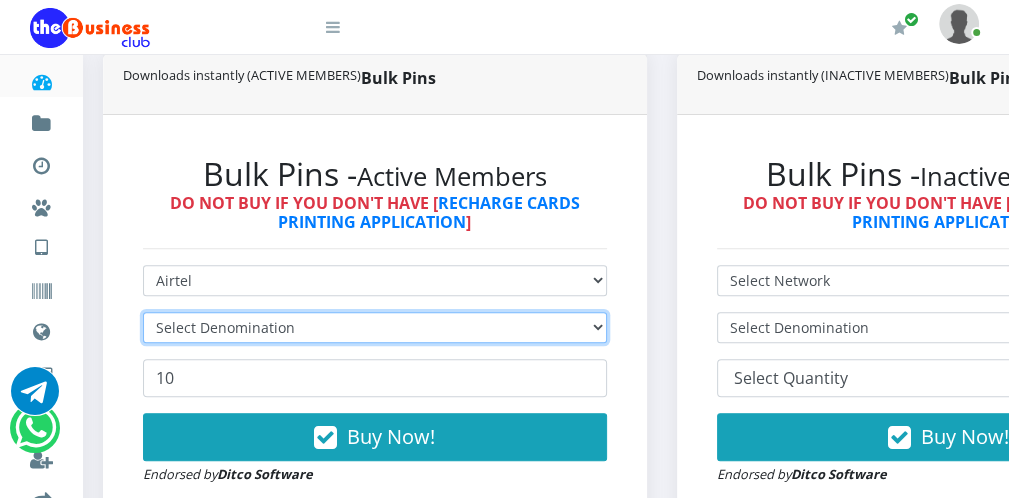 click on "Select Denomination" at bounding box center (375, 327) 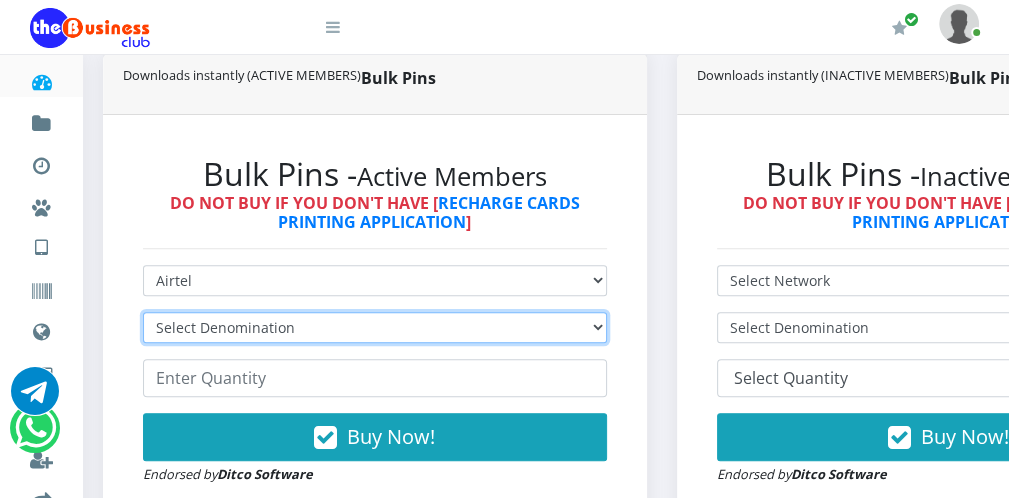 click on "Select Denomination Airtel NGN100 - ₦96.38 Airtel NGN200 - ₦192.76 Airtel NGN500 - ₦481.90 Airtel NGN1000 - ₦963.80" at bounding box center [375, 327] 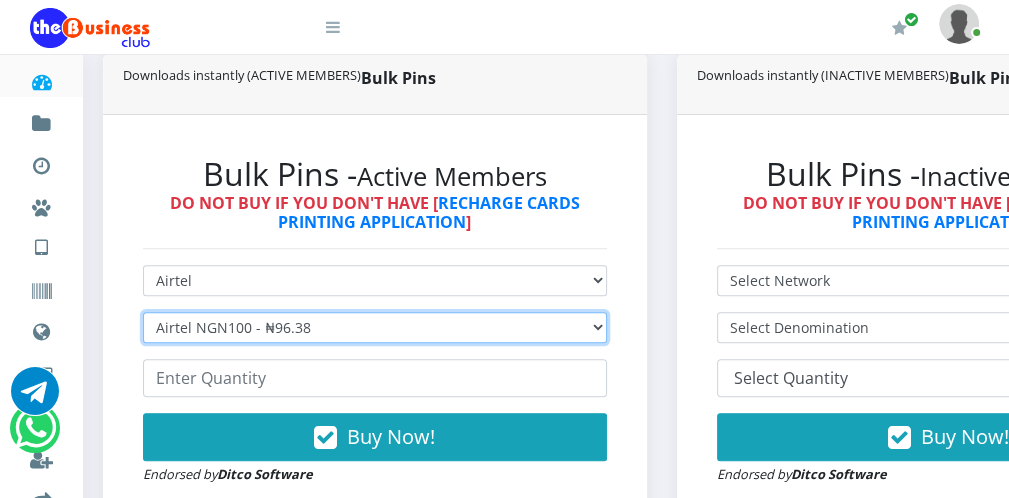 click on "Select Denomination Airtel NGN100 - ₦96.38 Airtel NGN200 - ₦192.76 Airtel NGN500 - ₦481.90 Airtel NGN1000 - ₦963.80" at bounding box center [375, 327] 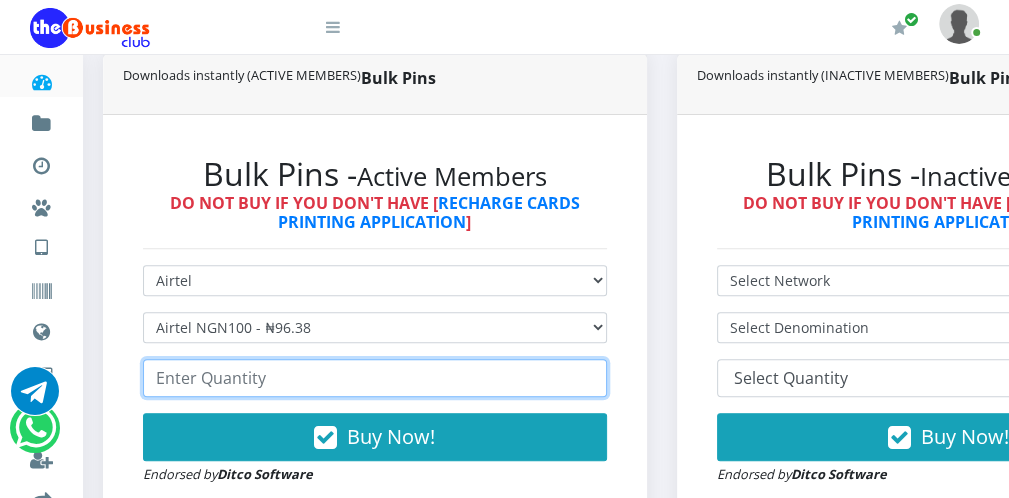 click at bounding box center [375, 378] 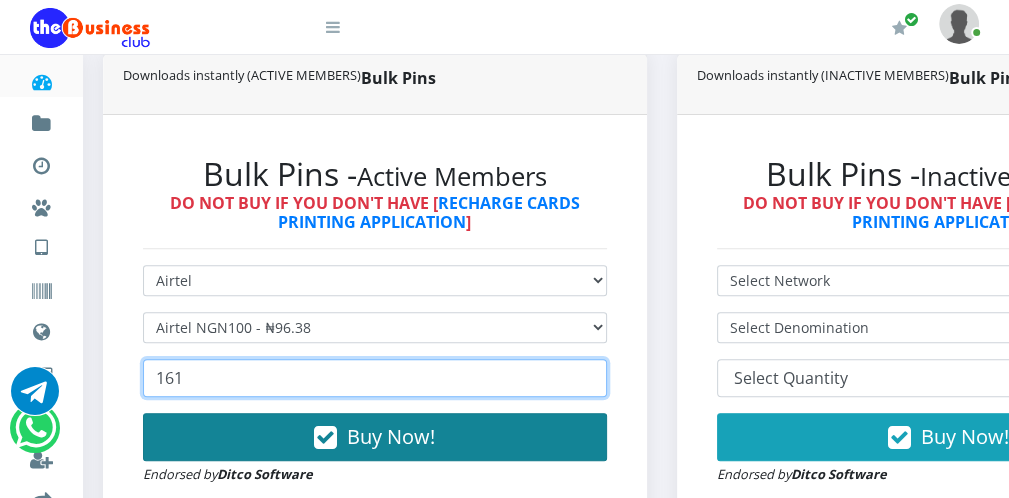 type on "161" 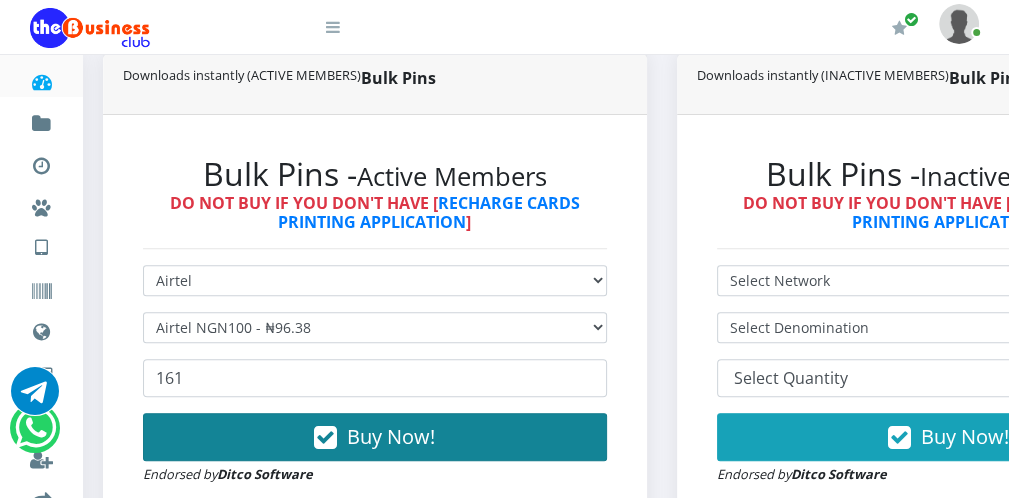click on "Buy Now!" at bounding box center (375, 437) 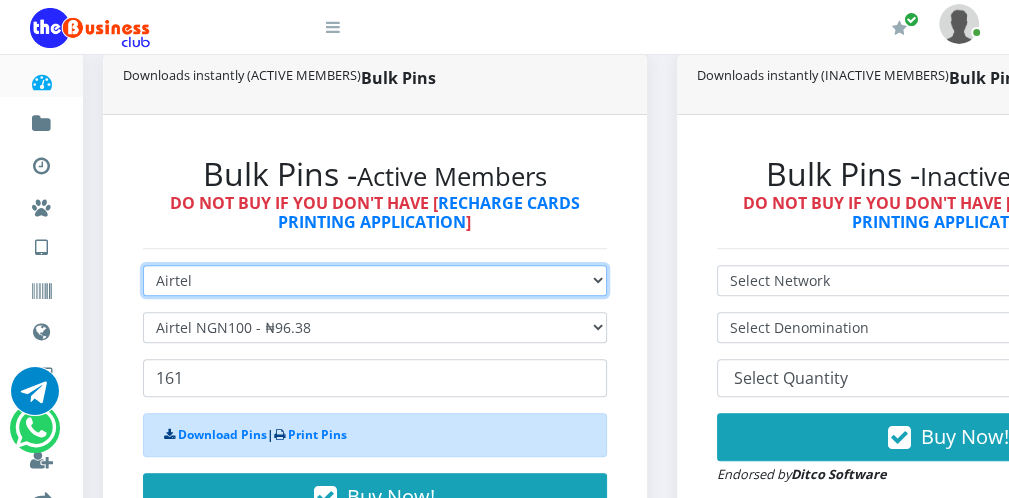 click on "Select Network
MTN
Globacom
9Mobile
Airtel" at bounding box center (375, 280) 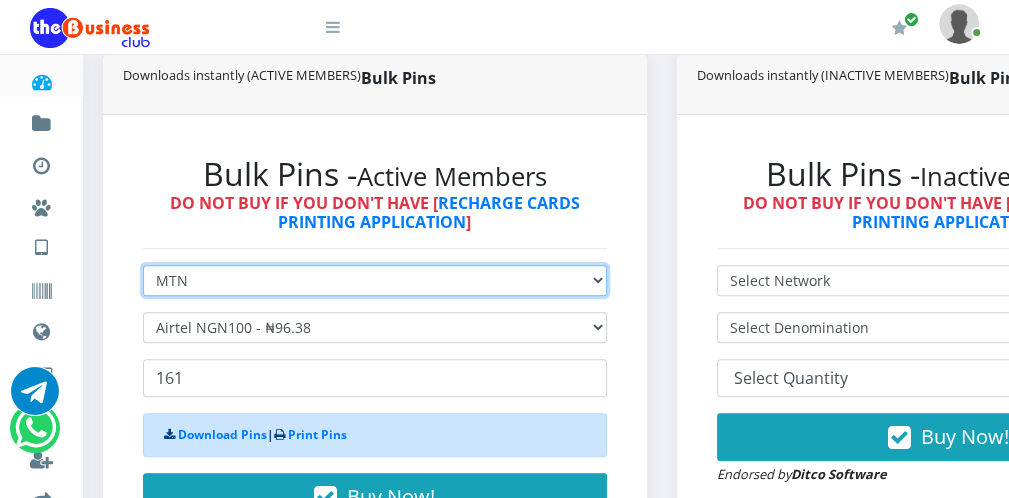click on "Select Network
MTN
Globacom
9Mobile
Airtel" at bounding box center [375, 280] 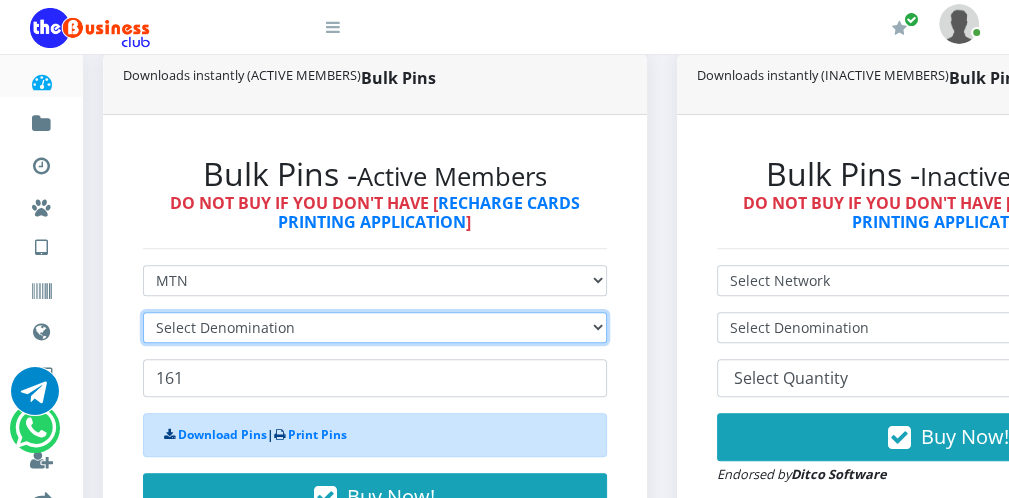 click on "Select Denomination" at bounding box center (375, 327) 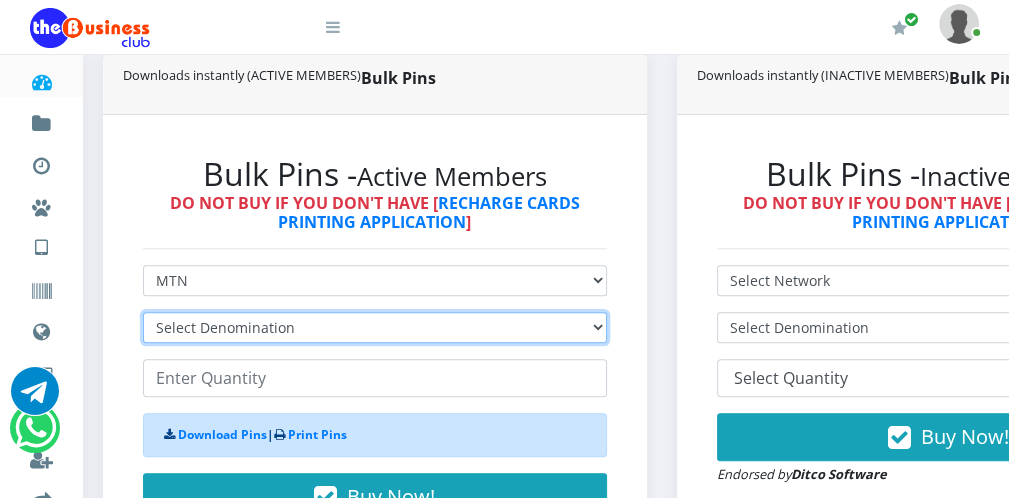 select on "96.99-100" 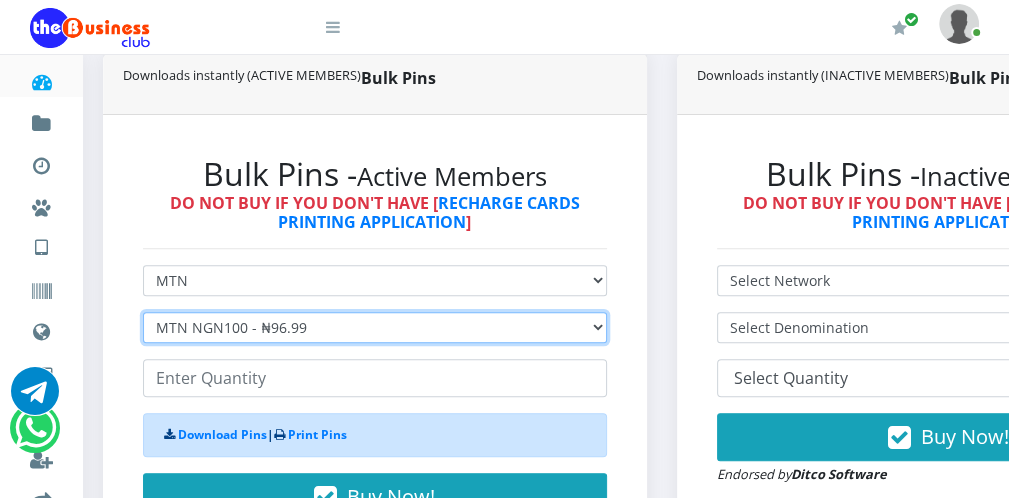 click on "Select Denomination MTN NGN100 - ₦96.99 MTN NGN200 - ₦193.98 MTN NGN400 - ₦387.96 MTN NGN500 - ₦484.95 MTN NGN1000 - ₦969.90 MTN NGN1500 - ₦1,454.85" at bounding box center (375, 327) 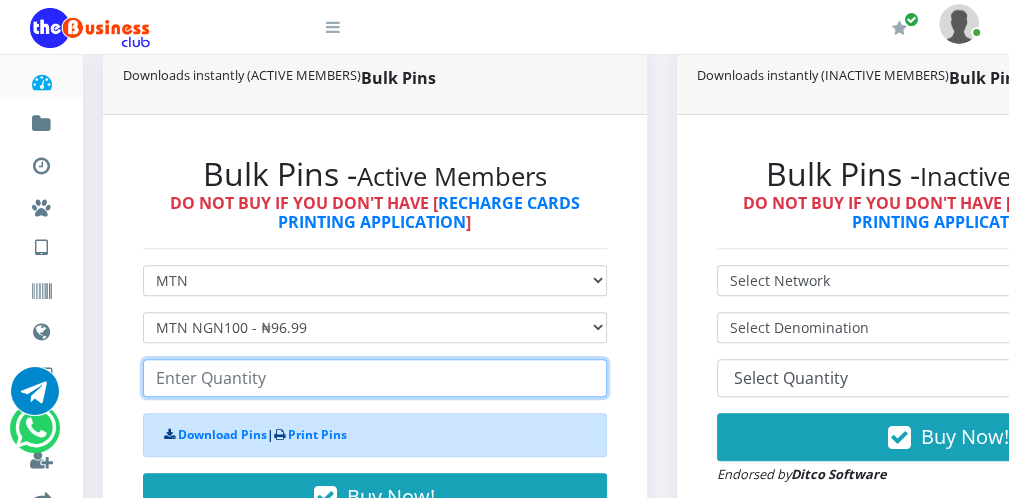 click at bounding box center [375, 378] 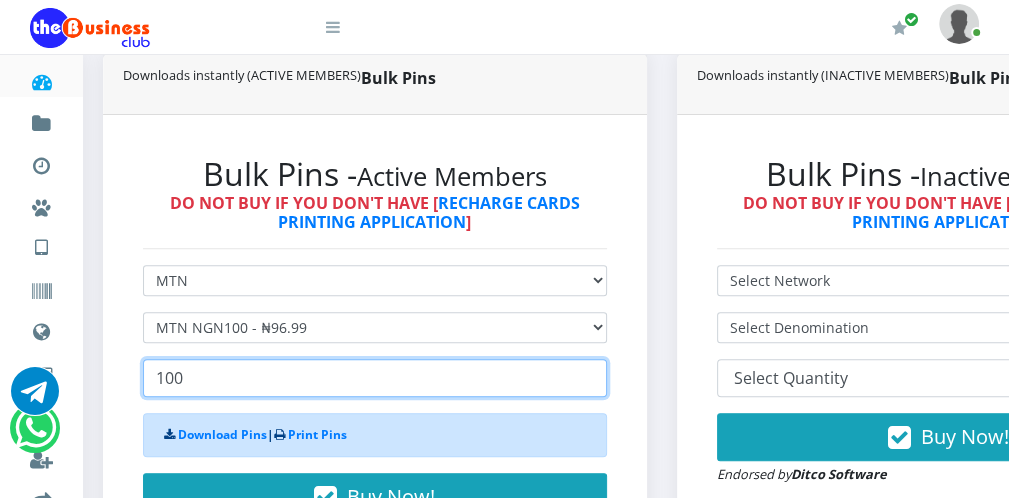 type on "100" 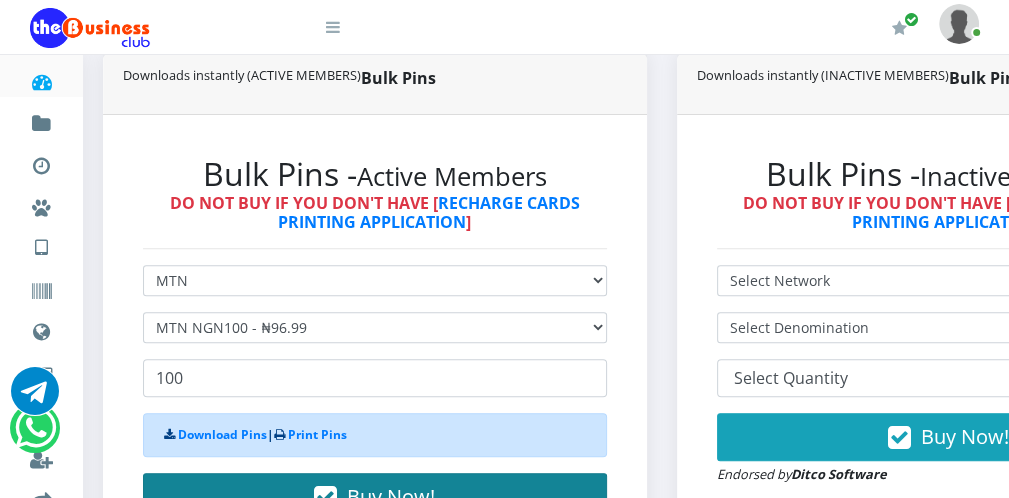 click on "Buy Now!" at bounding box center [375, 497] 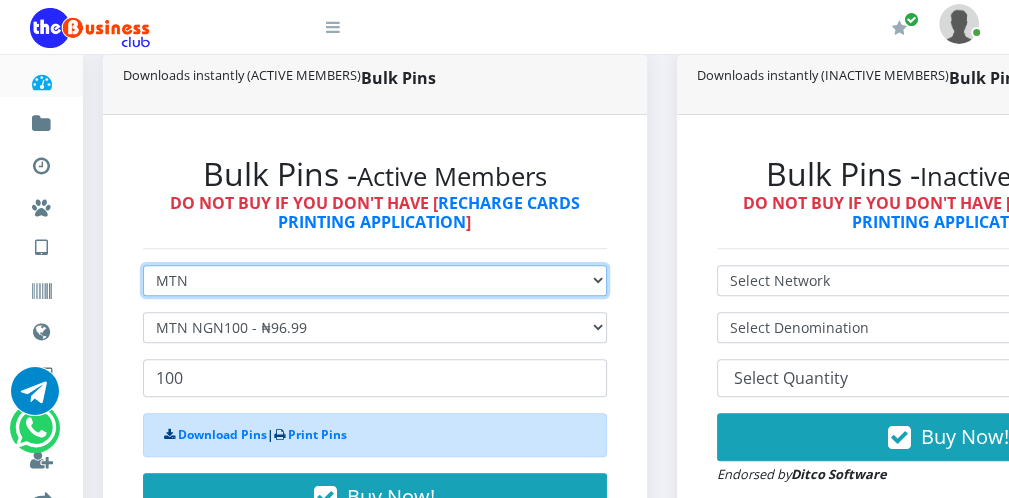 click on "Select Network
MTN
Globacom
9Mobile
Airtel" at bounding box center (375, 280) 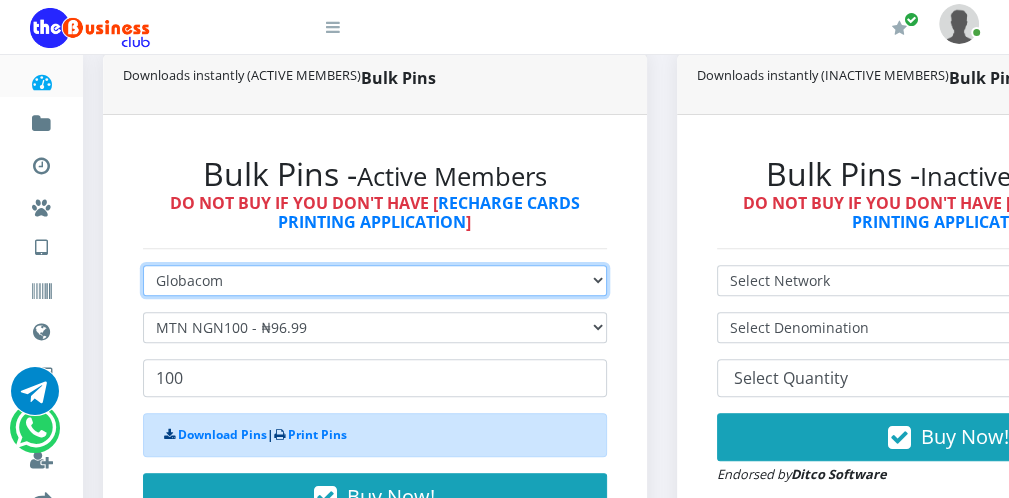 click on "Select Network
MTN
Globacom
9Mobile
Airtel" at bounding box center [375, 280] 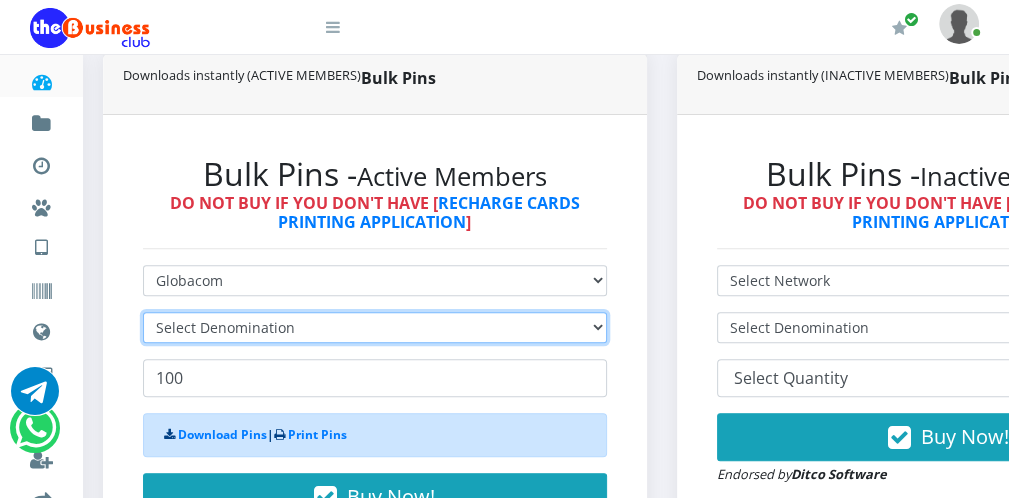 click on "Select Denomination" at bounding box center [375, 327] 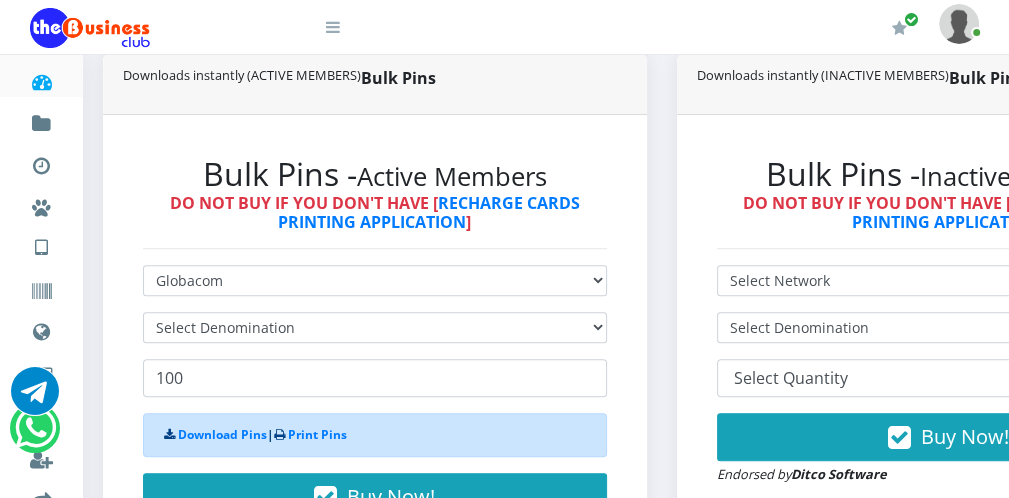 click at bounding box center [333, 27] 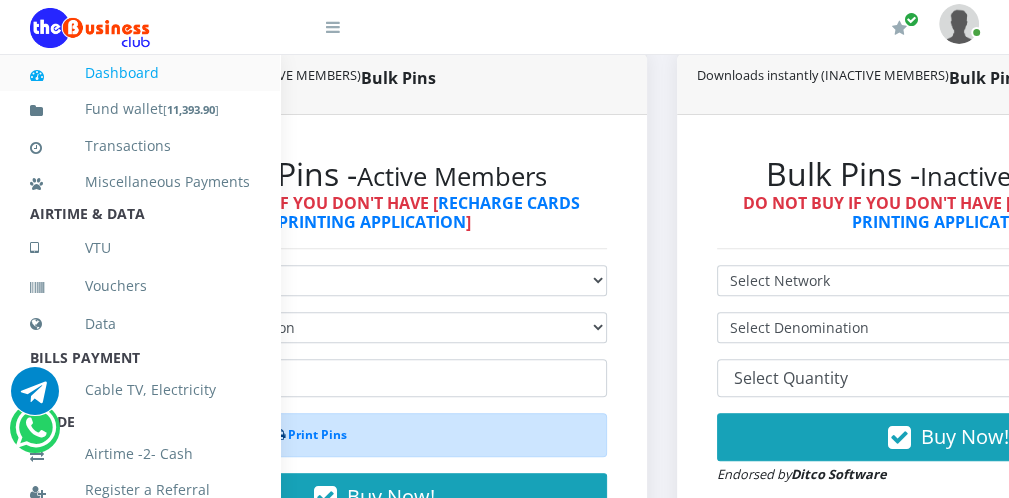 scroll, scrollTop: 436, scrollLeft: 0, axis: vertical 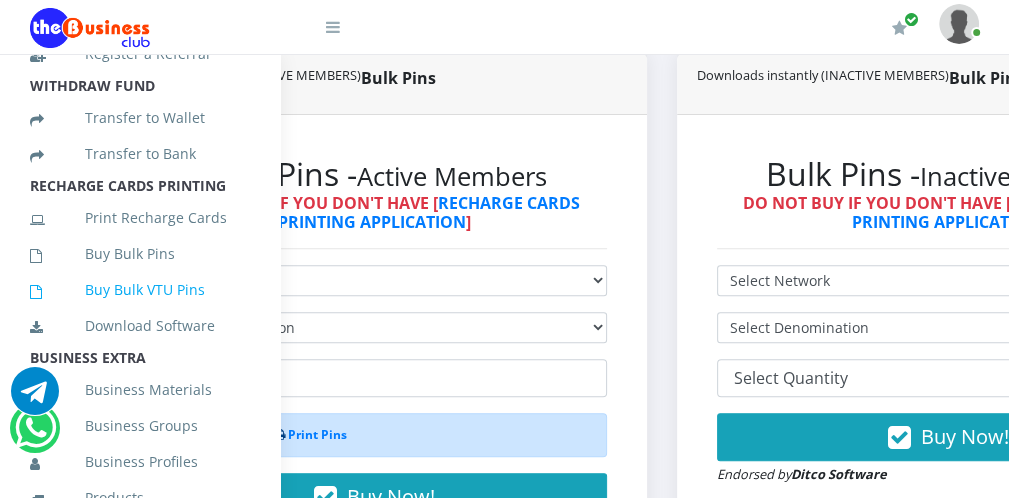click on "Buy Bulk VTU Pins" at bounding box center (140, 290) 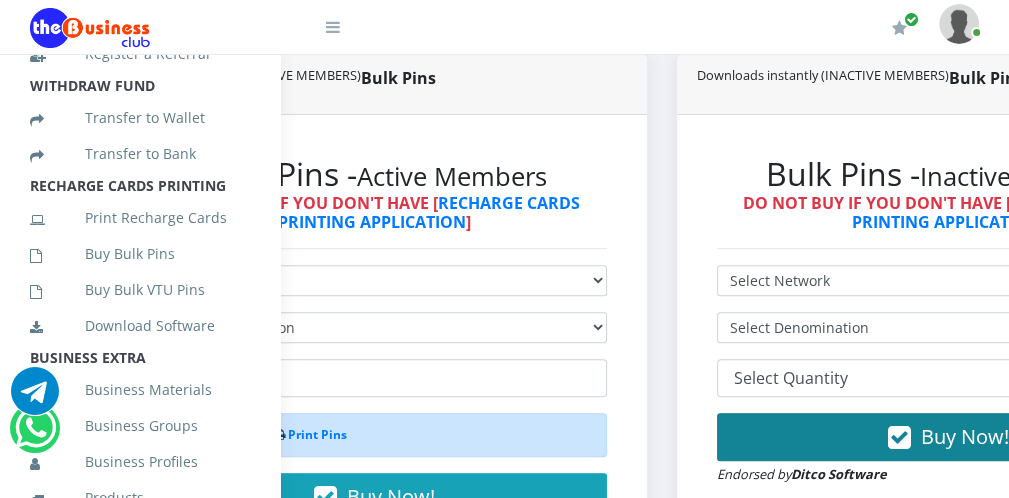 type 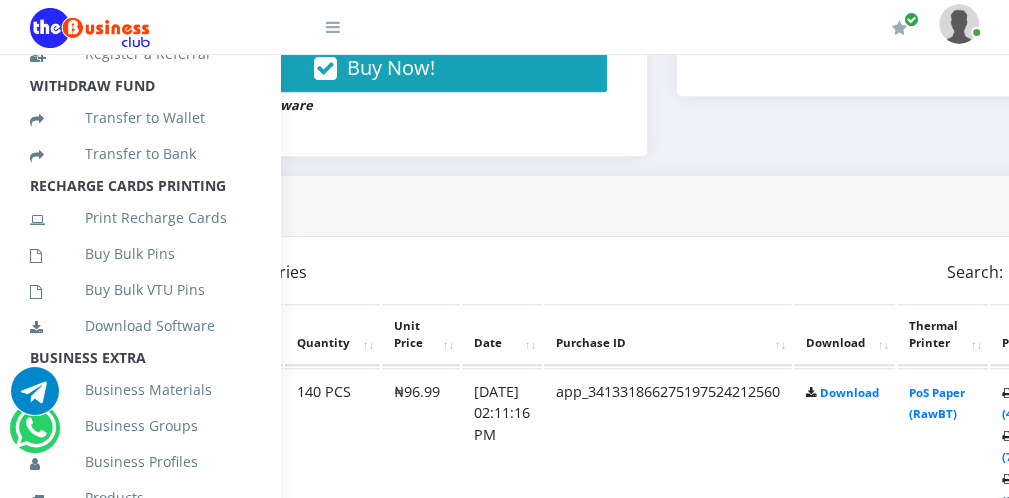 scroll, scrollTop: 960, scrollLeft: 0, axis: vertical 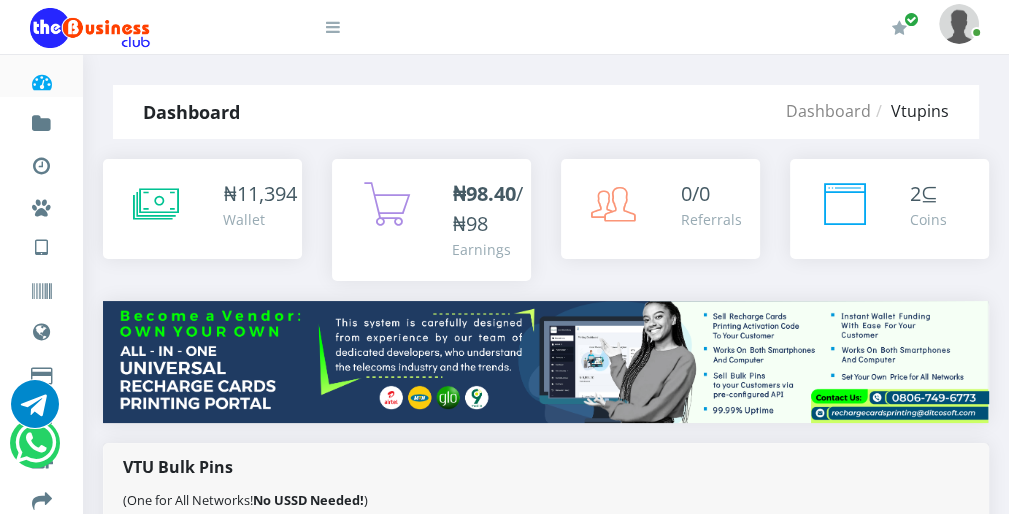 click at bounding box center (333, 27) 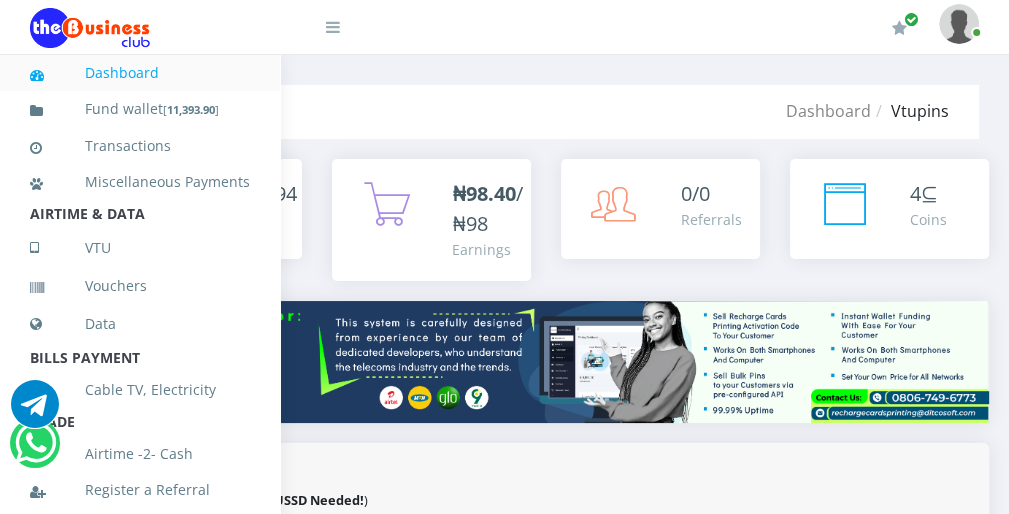 click on "International VTU" at bounding box center (356, 271) 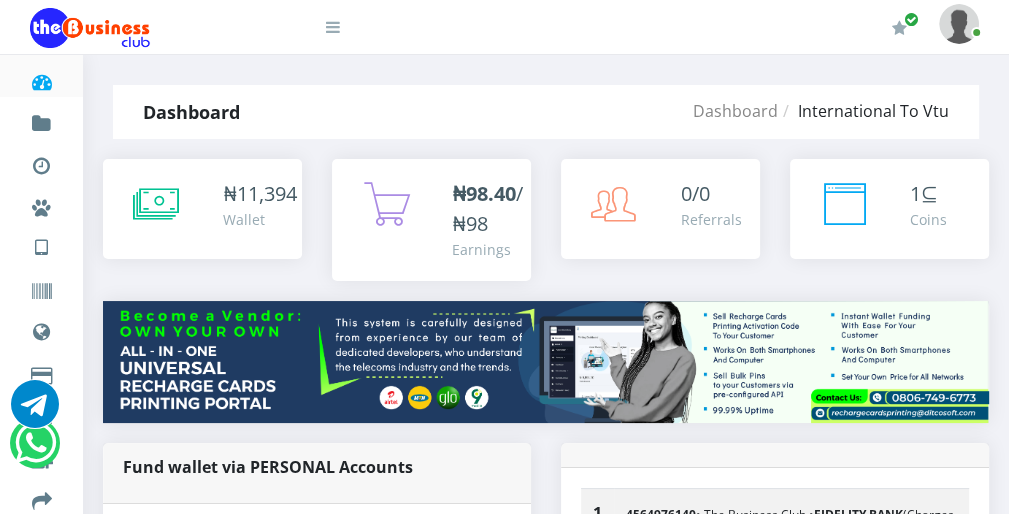 scroll, scrollTop: 0, scrollLeft: 0, axis: both 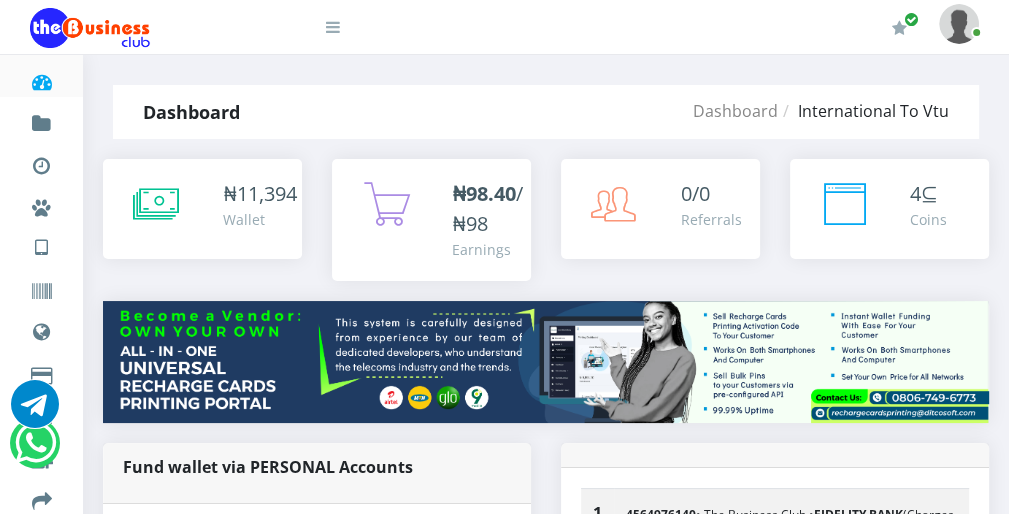 click at bounding box center (333, 27) 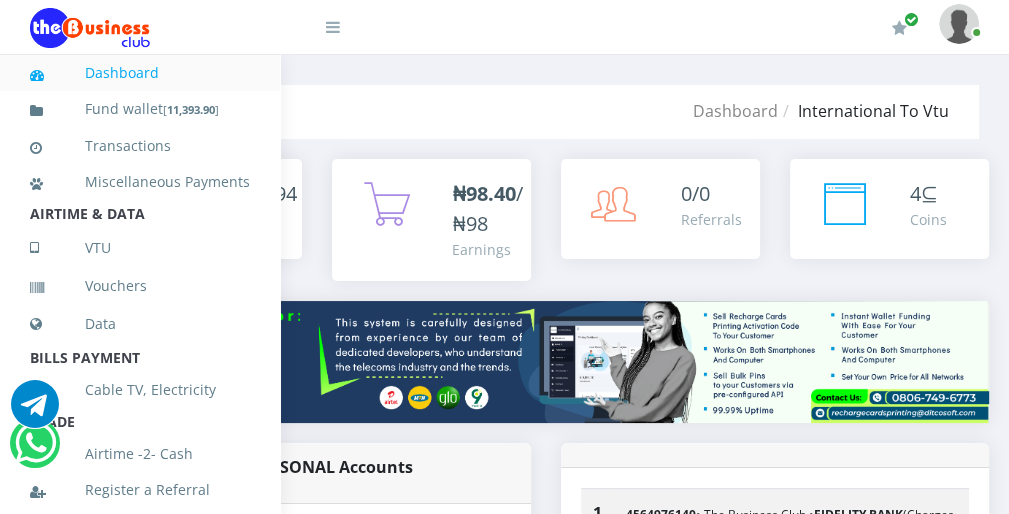 scroll, scrollTop: 436, scrollLeft: 0, axis: vertical 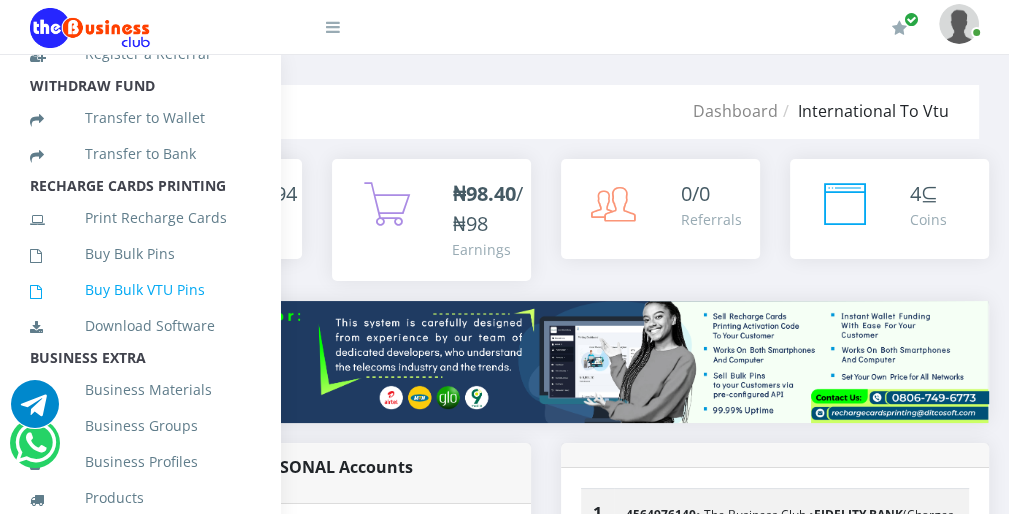 click on "Buy Bulk VTU Pins" at bounding box center [140, 290] 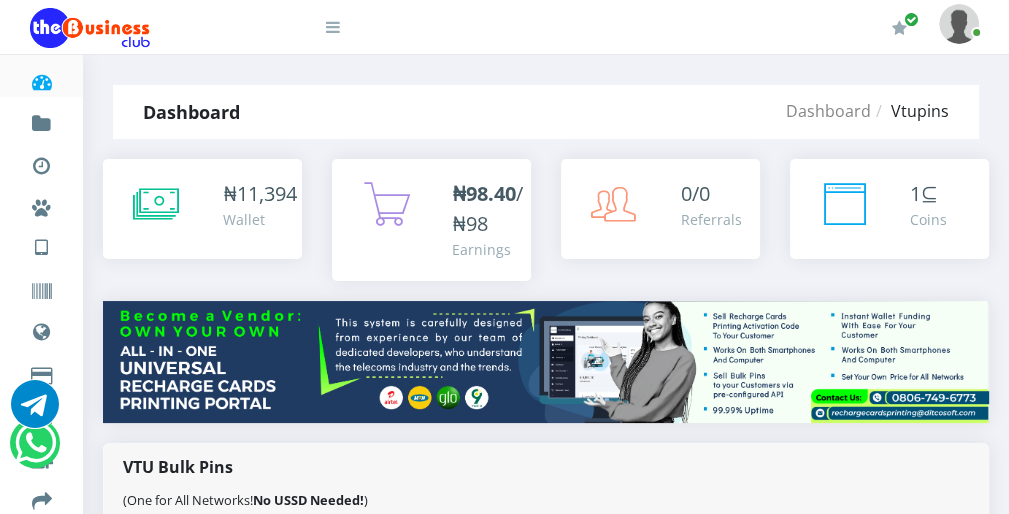 scroll, scrollTop: 0, scrollLeft: 0, axis: both 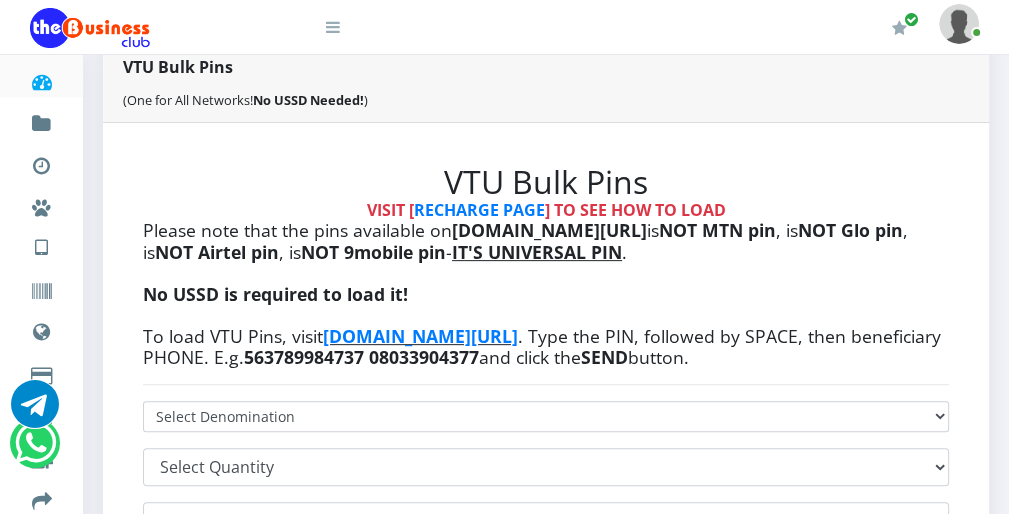 click at bounding box center [320, 20] 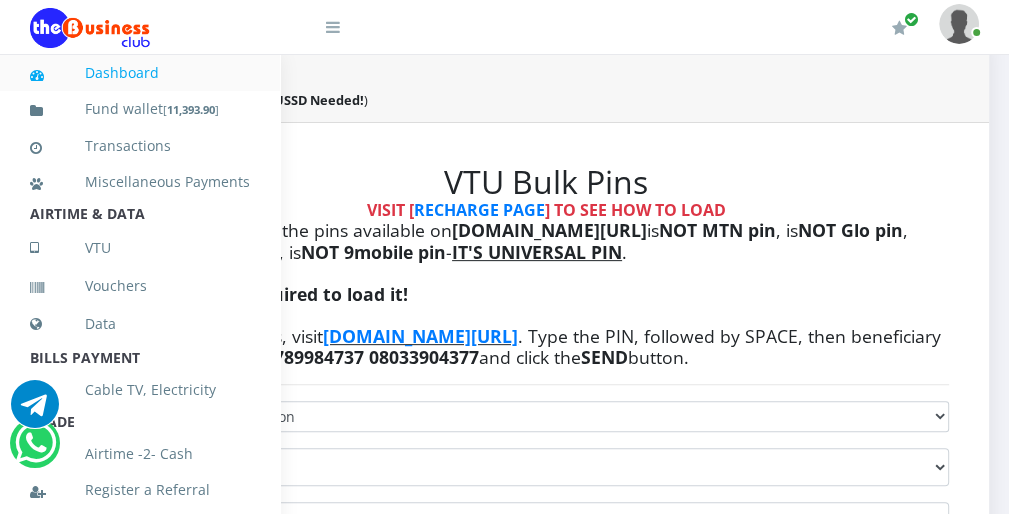 scroll, scrollTop: 436, scrollLeft: 0, axis: vertical 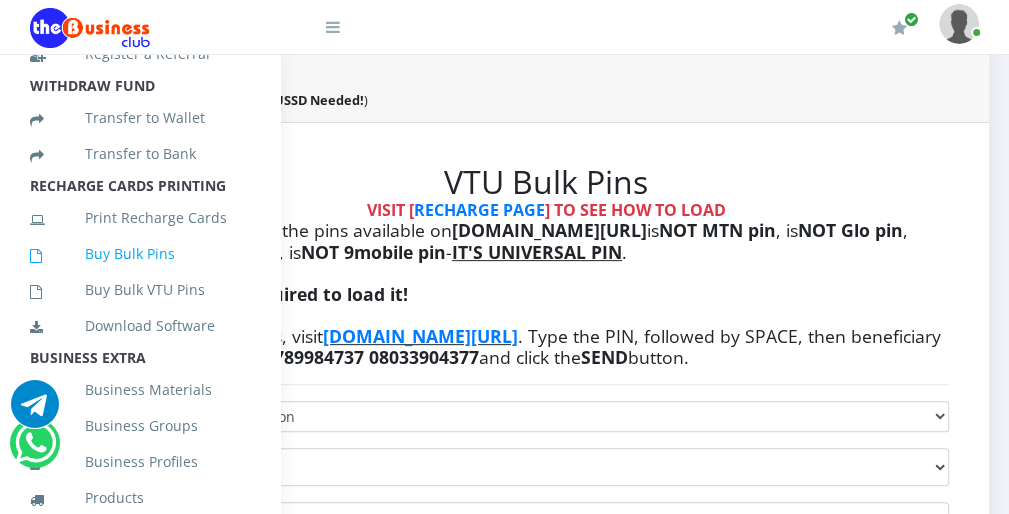 click on "Buy Bulk Pins" at bounding box center [140, 254] 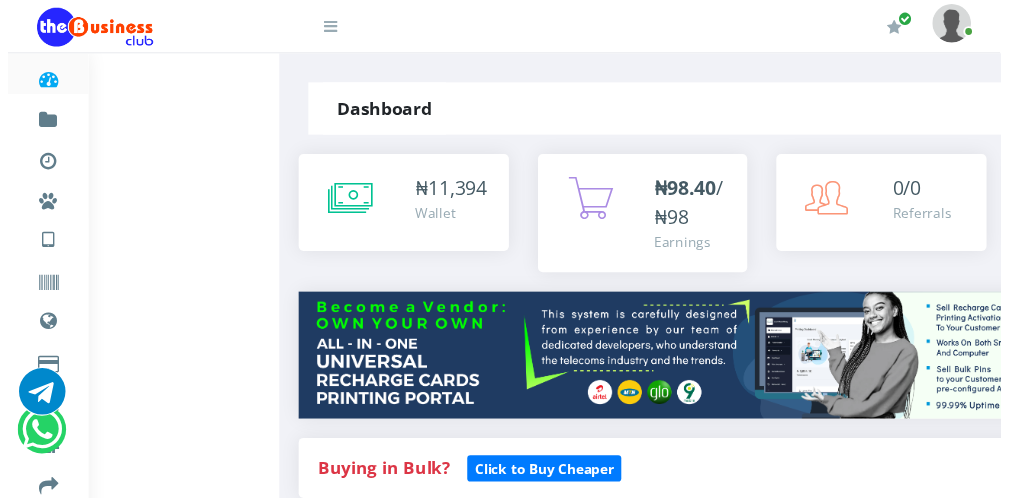 scroll, scrollTop: 0, scrollLeft: 0, axis: both 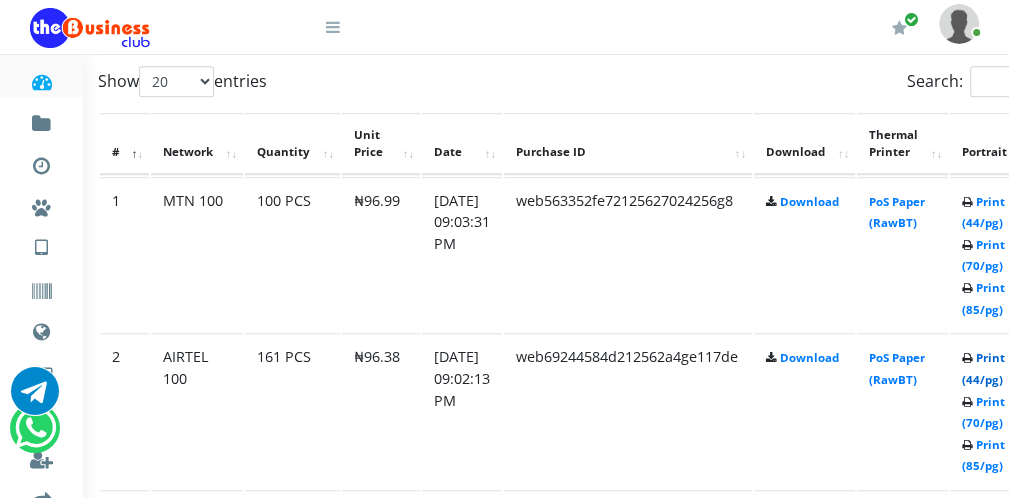 click on "Print (44/pg)" at bounding box center [983, 368] 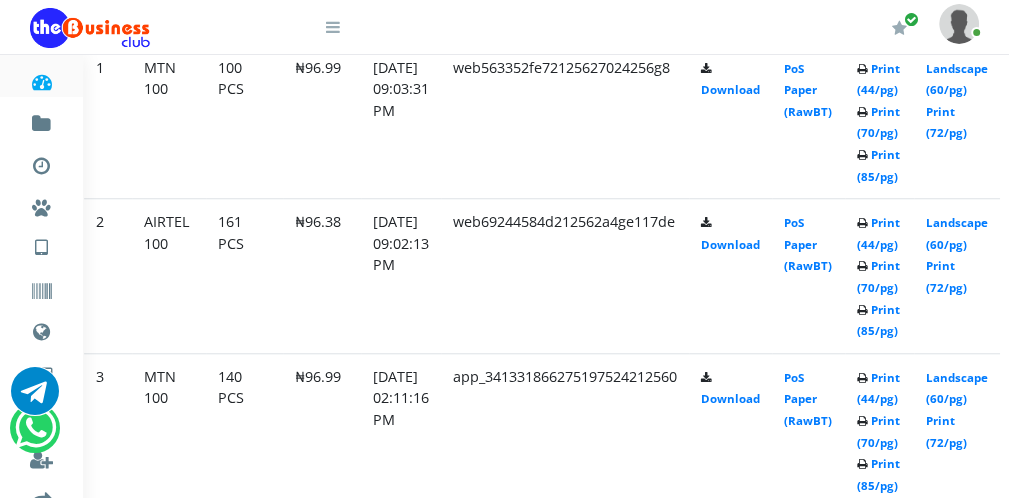 scroll, scrollTop: 1040, scrollLeft: 236, axis: both 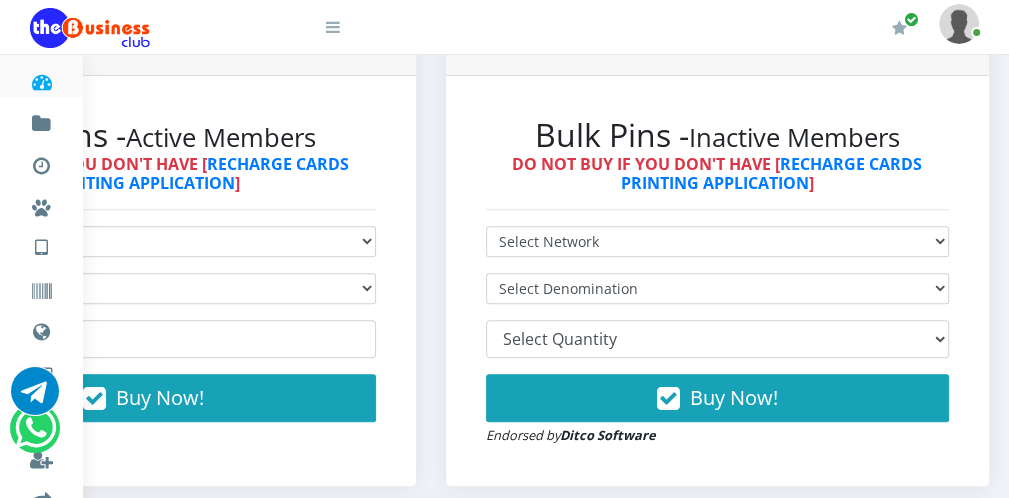 click at bounding box center (320, 20) 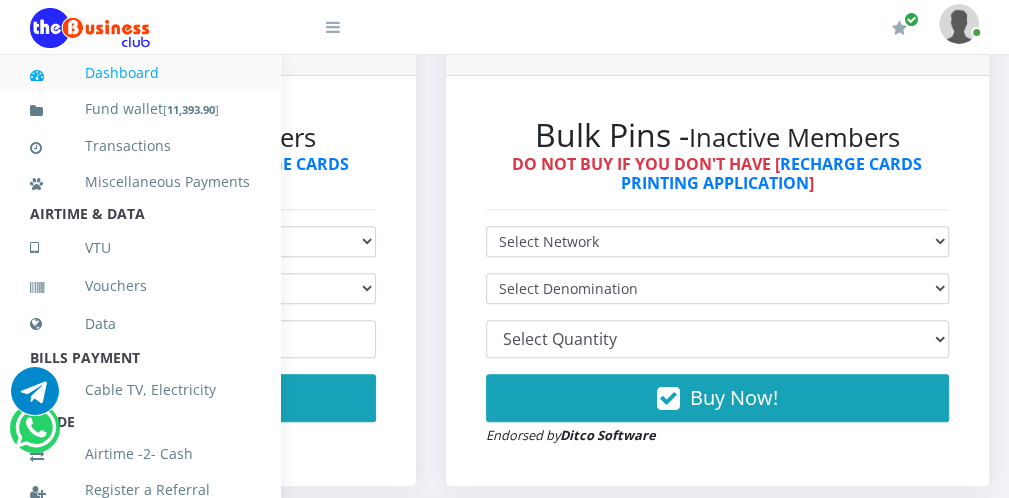 click at bounding box center (333, 27) 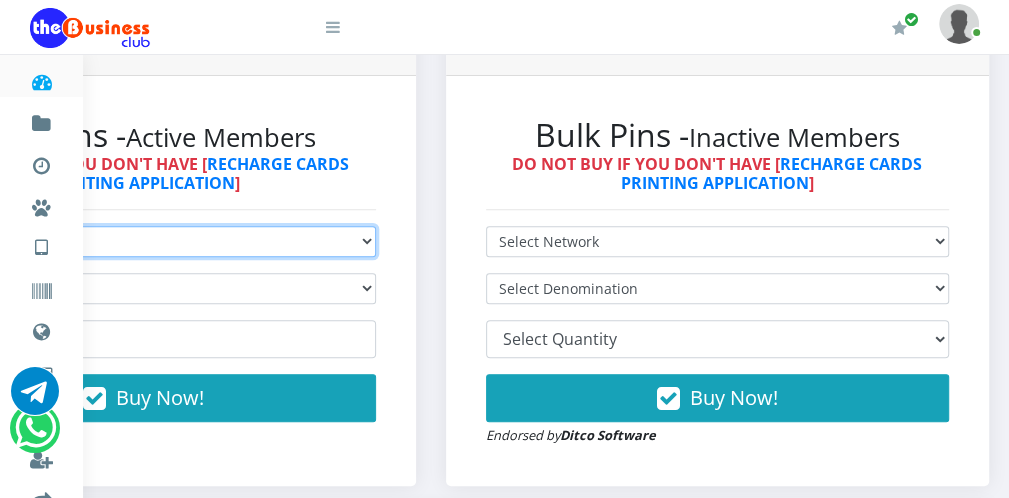 click on "Select Network
MTN
Globacom
9Mobile
Airtel" at bounding box center (144, 241) 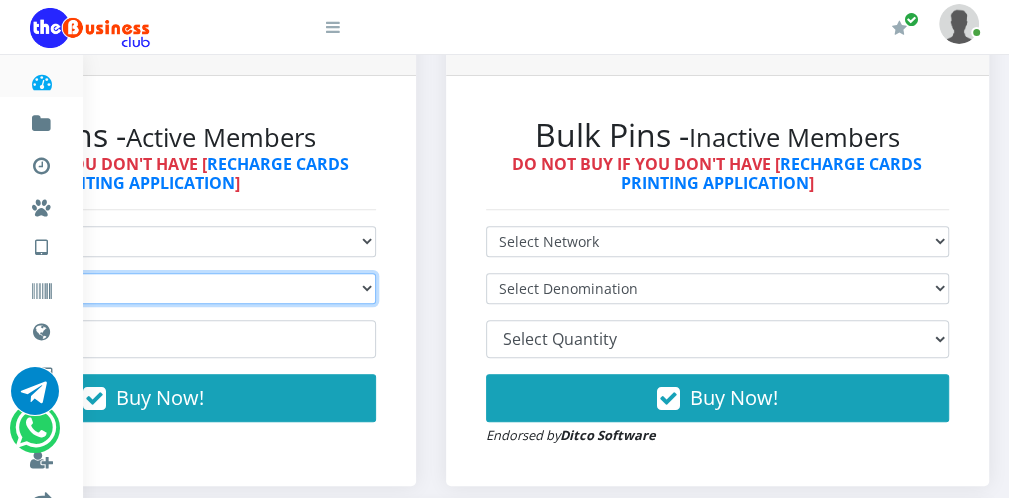 click on "Select Denomination Glo NGN100 - ₦96.55 Glo NGN200 - ₦193.10 Glo NGN500 - ₦482.75 Glo NGN1000 - ₦965.50" at bounding box center [144, 288] 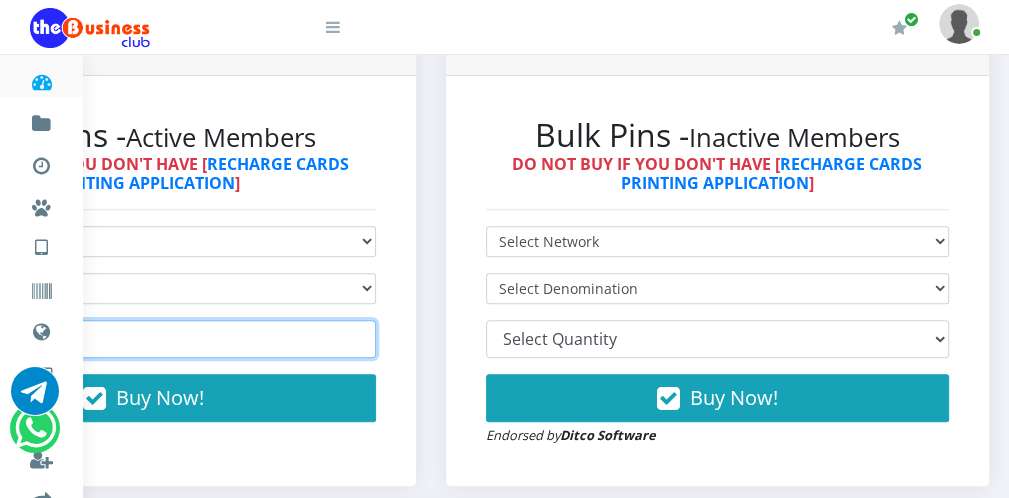 click at bounding box center (144, 339) 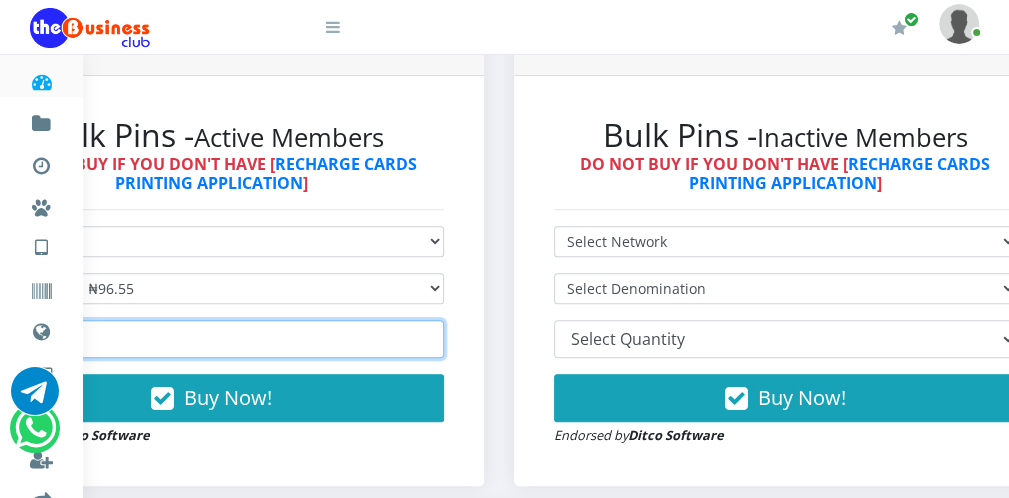 scroll, scrollTop: 519, scrollLeft: 0, axis: vertical 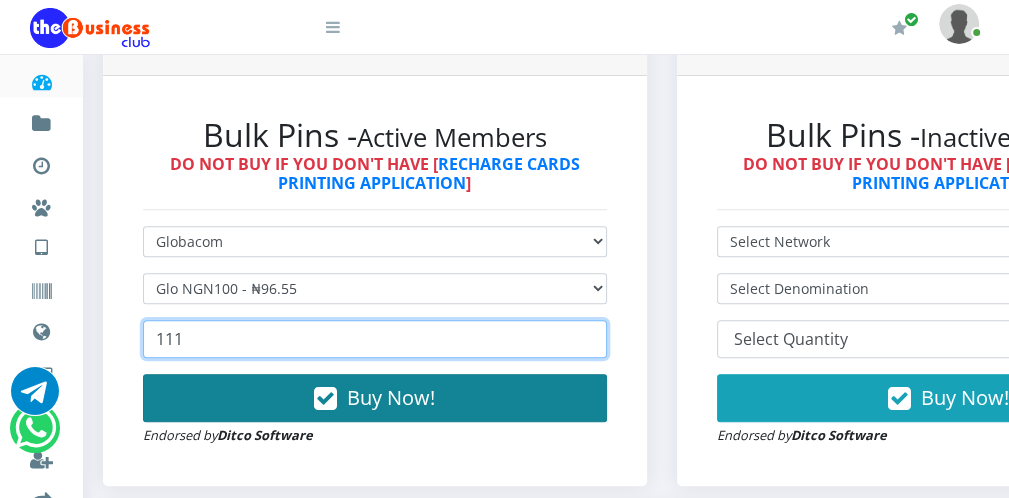 type on "111" 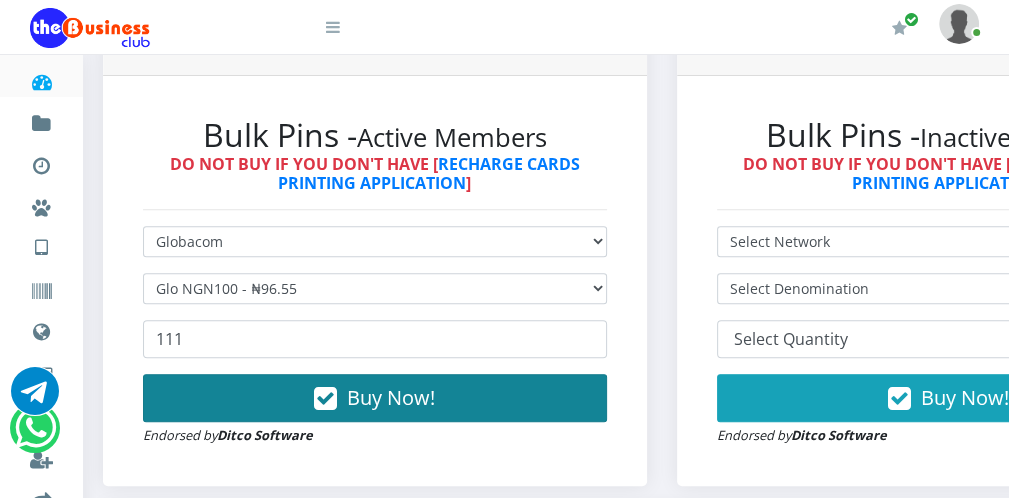 click at bounding box center [325, 399] 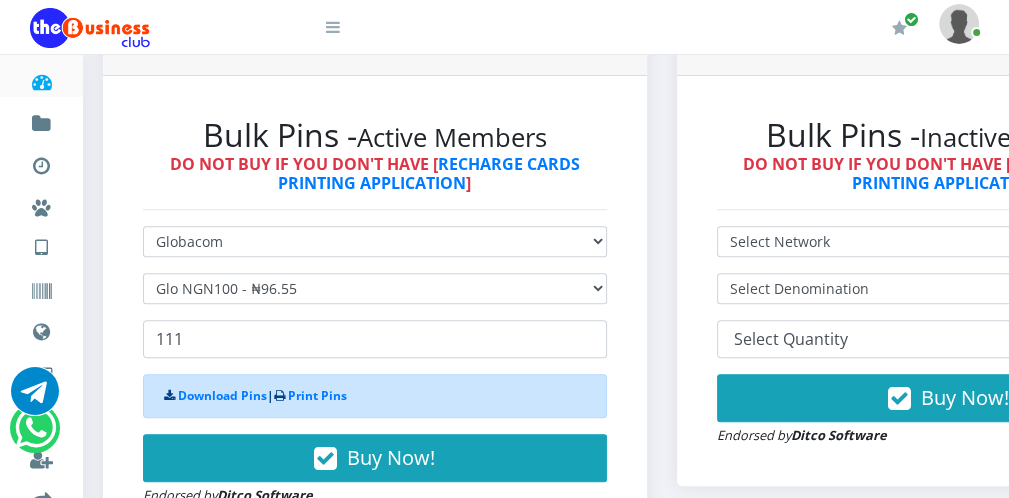 click at bounding box center [333, 27] 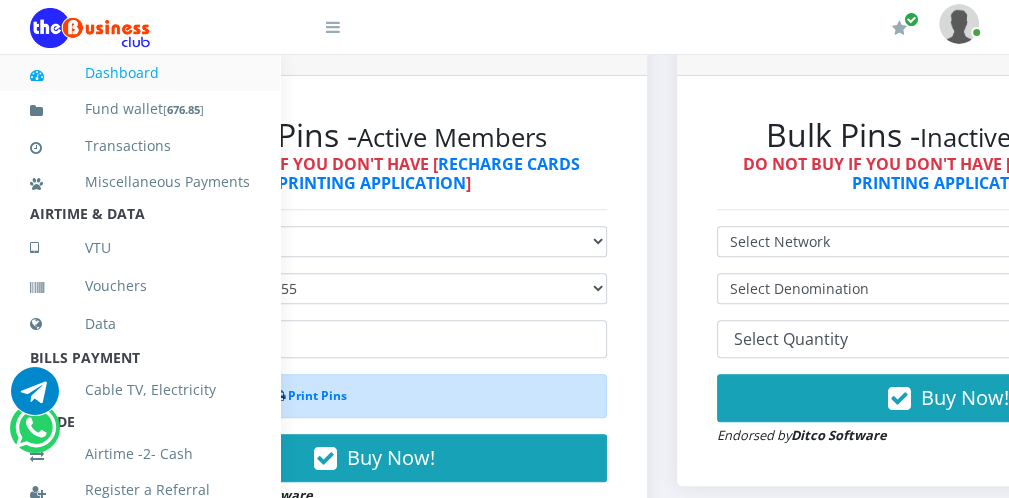 scroll, scrollTop: 436, scrollLeft: 0, axis: vertical 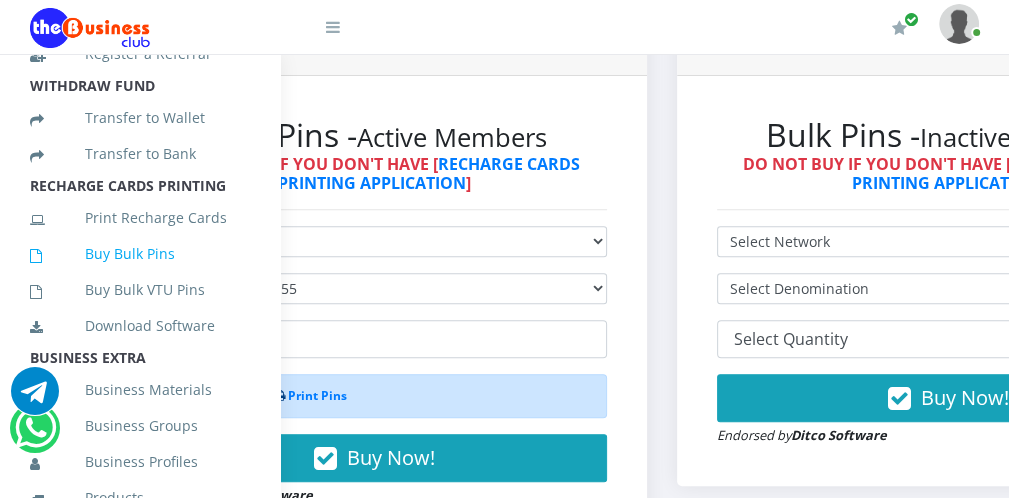 click on "Buy Bulk Pins" at bounding box center (140, 254) 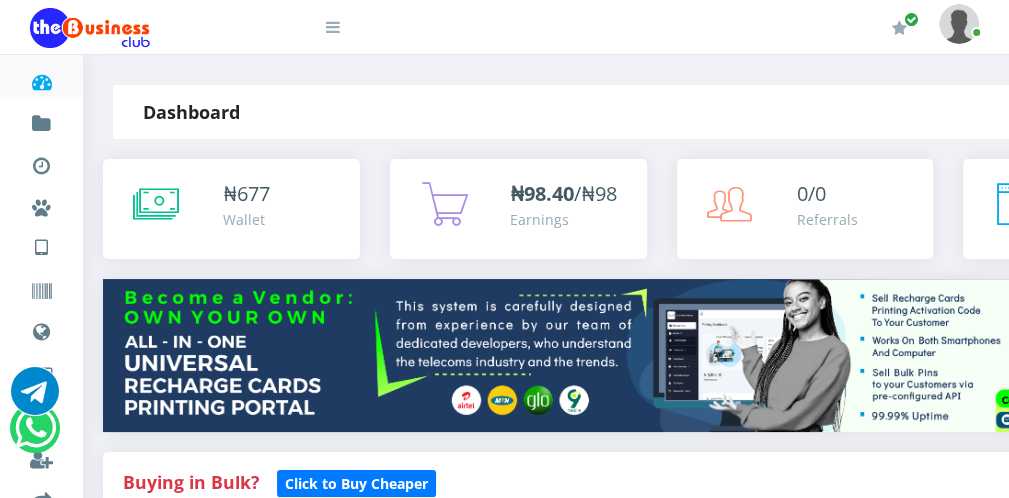 scroll, scrollTop: 0, scrollLeft: 0, axis: both 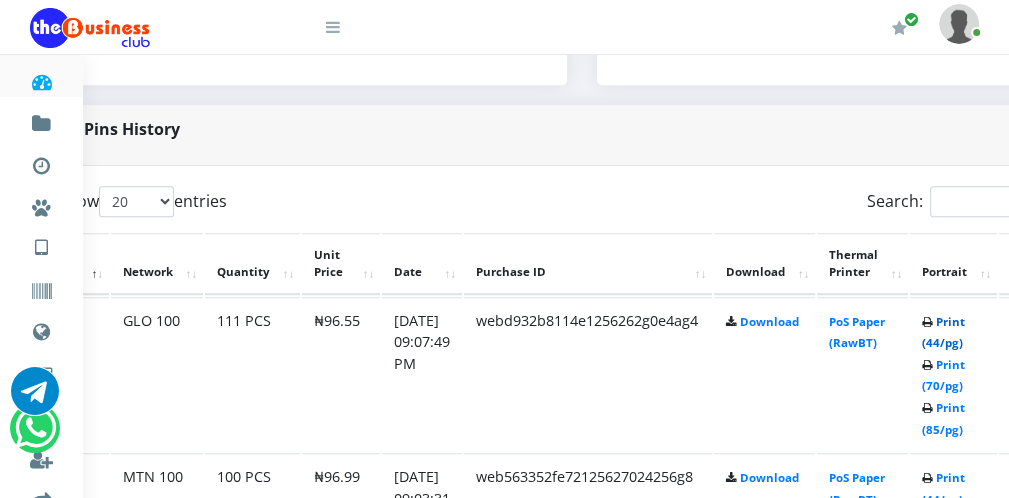 click on "Print (44/pg)" at bounding box center (943, 332) 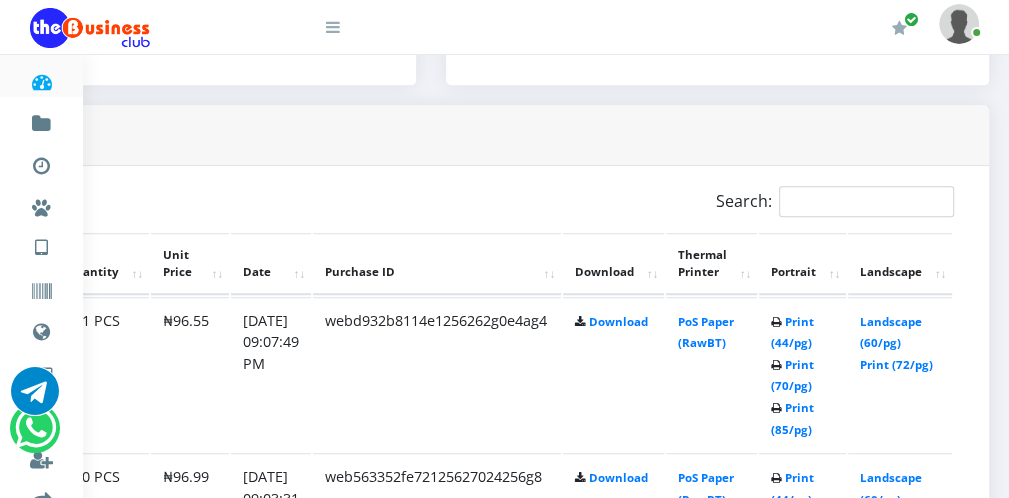 scroll, scrollTop: 0, scrollLeft: 0, axis: both 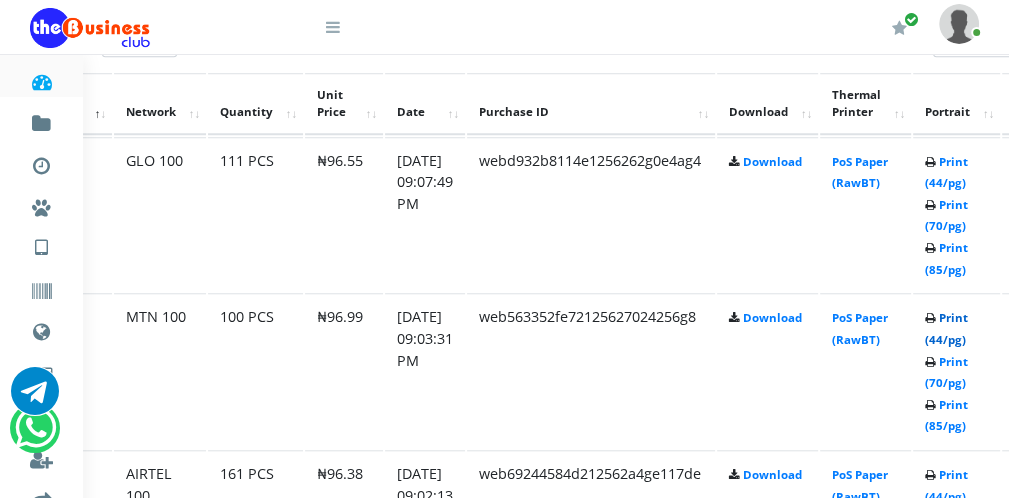 click on "Print (44/pg)" at bounding box center (946, 328) 